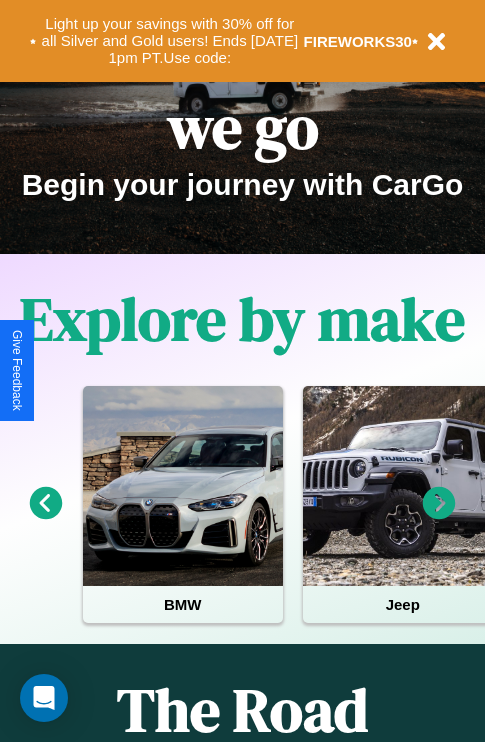 scroll, scrollTop: 308, scrollLeft: 0, axis: vertical 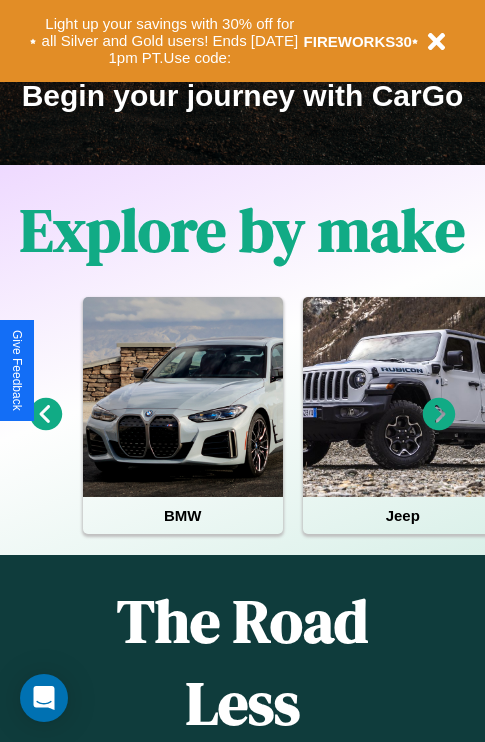click 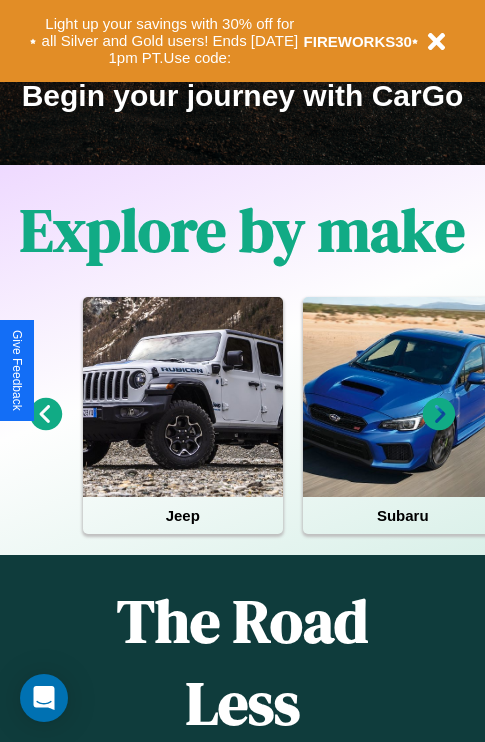 click 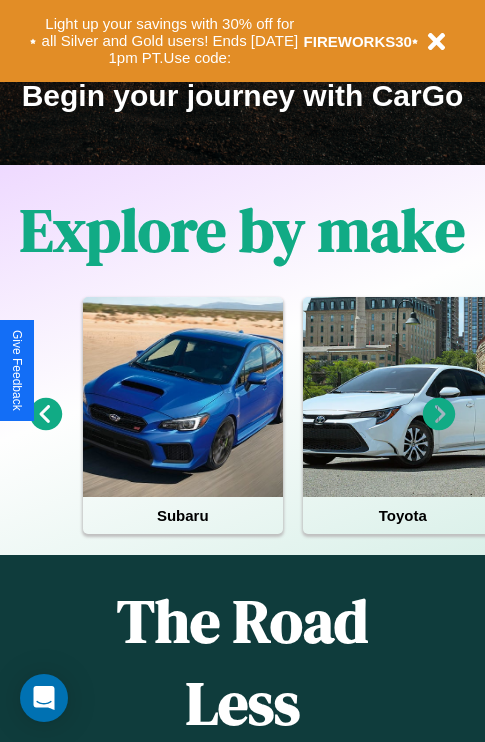 click 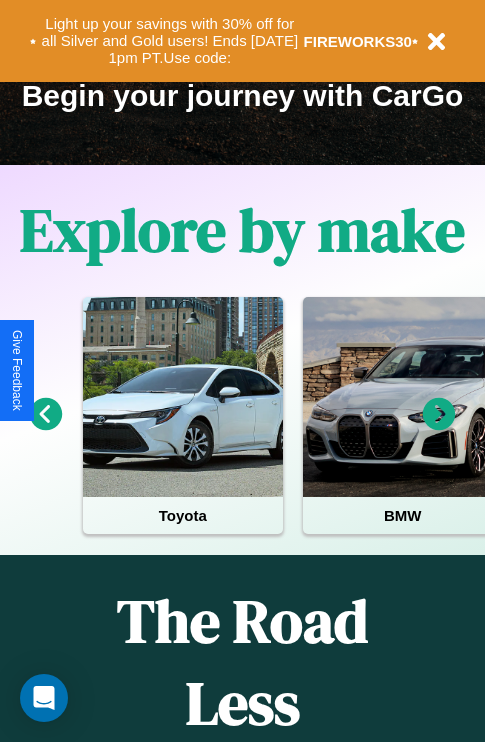 click 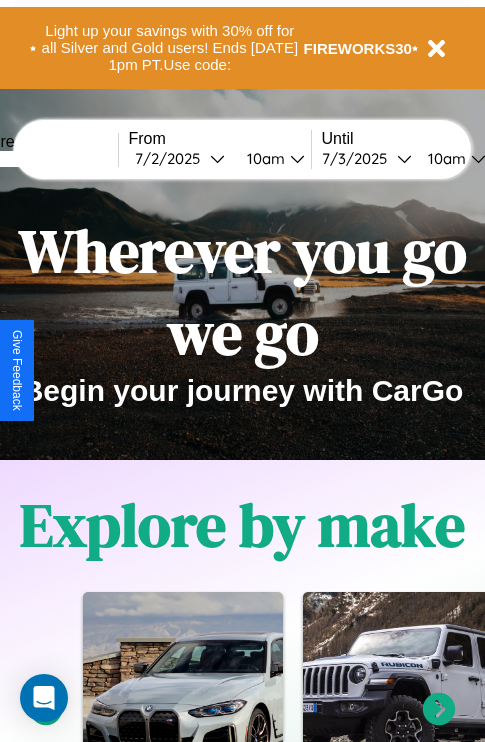 scroll, scrollTop: 0, scrollLeft: 0, axis: both 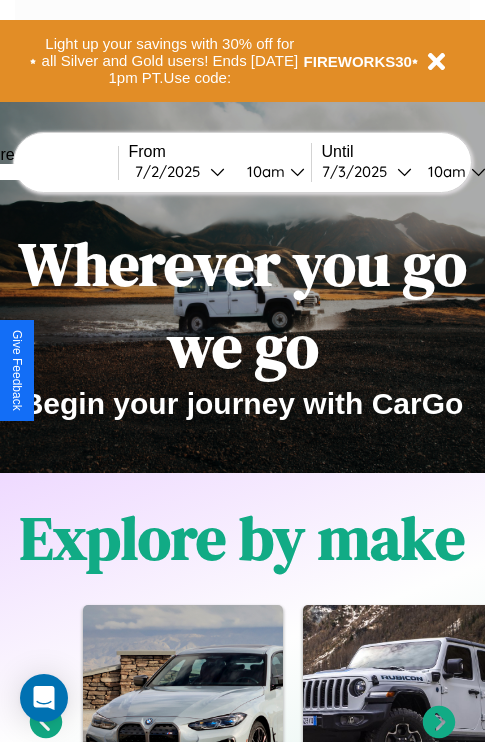click at bounding box center [43, 172] 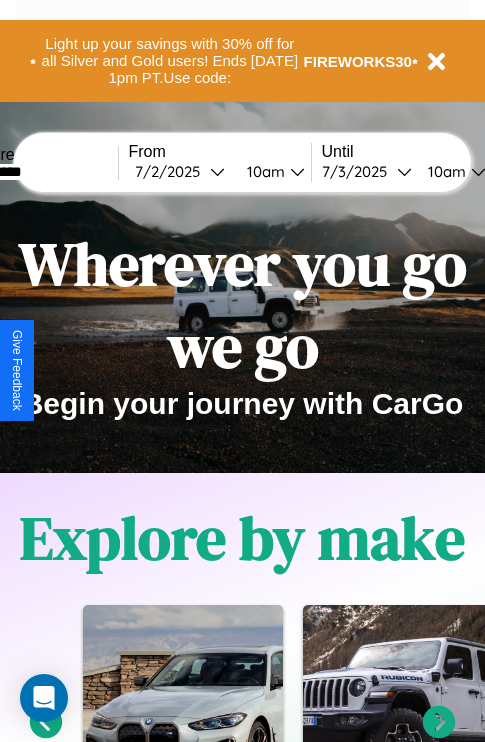 type on "*********" 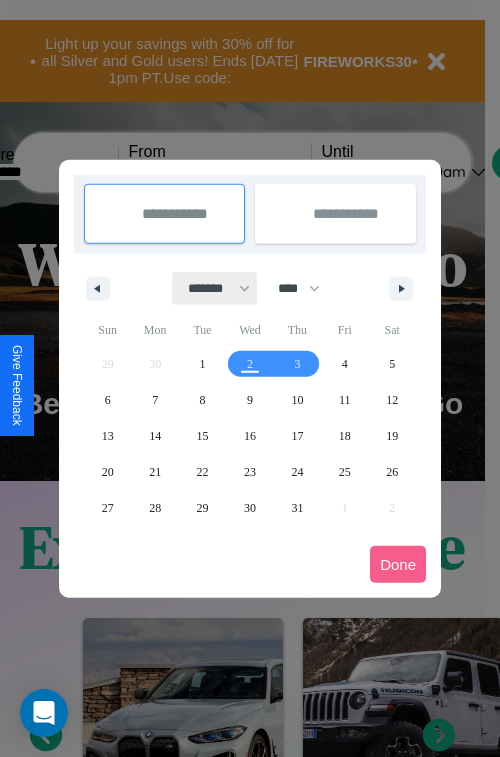 click on "******* ******** ***** ***** *** **** **** ****** ********* ******* ******** ********" at bounding box center (215, 288) 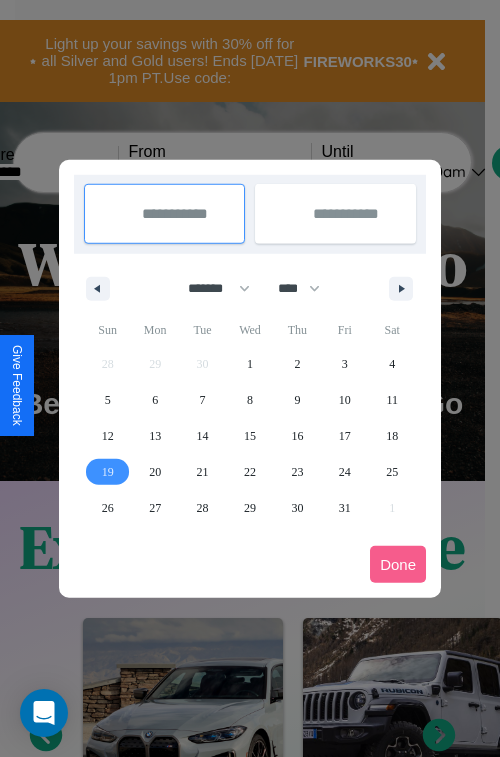 click on "19" at bounding box center (108, 472) 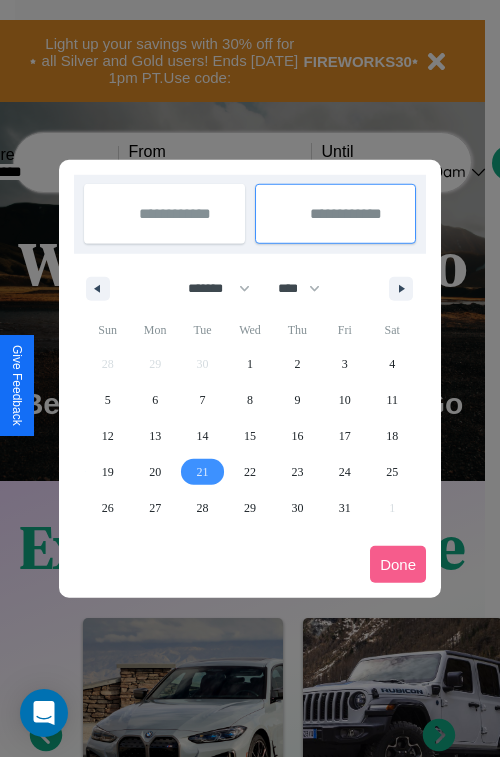 click on "21" at bounding box center (203, 472) 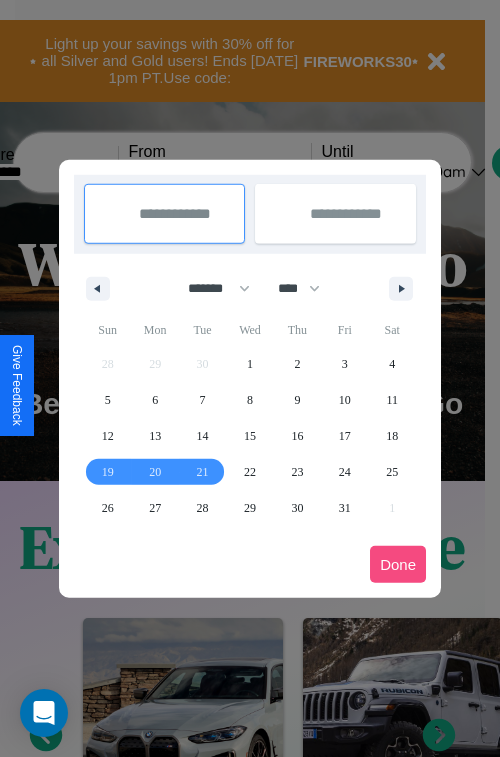 click on "Done" at bounding box center (398, 564) 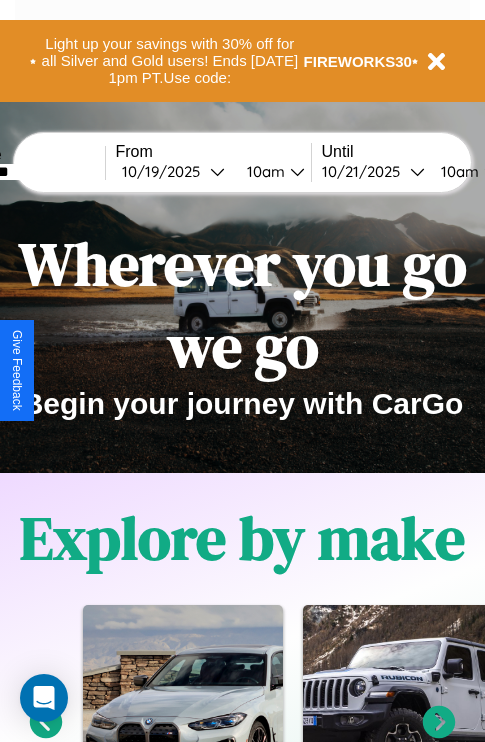 click on "10am" at bounding box center (457, 171) 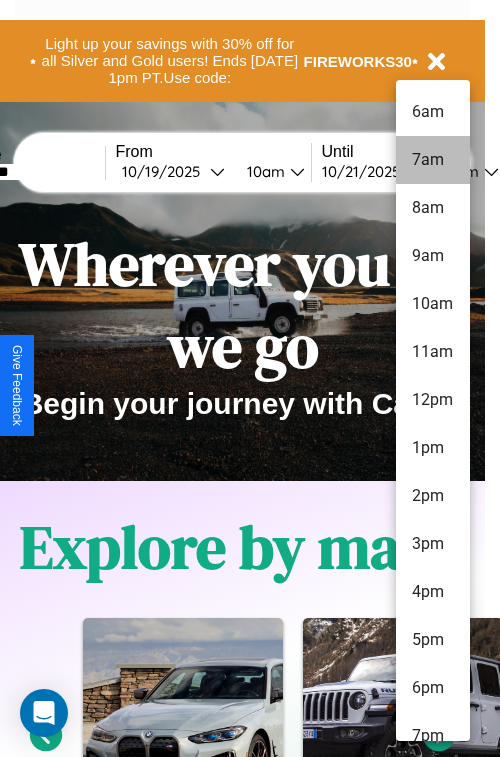 click on "7am" at bounding box center (433, 160) 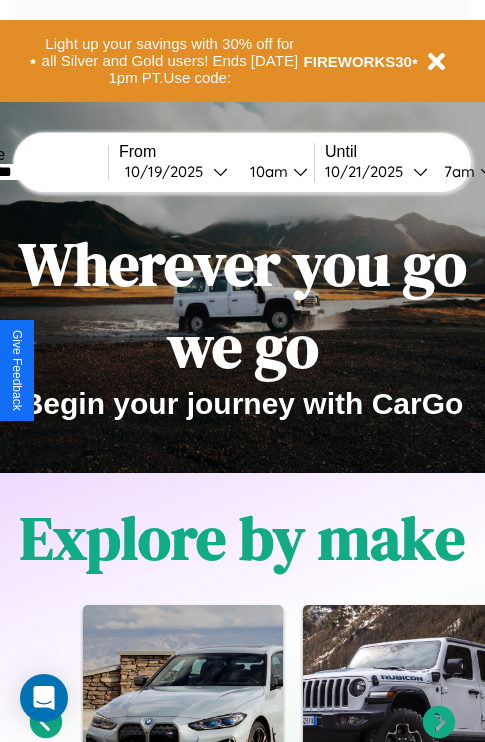 scroll, scrollTop: 0, scrollLeft: 77, axis: horizontal 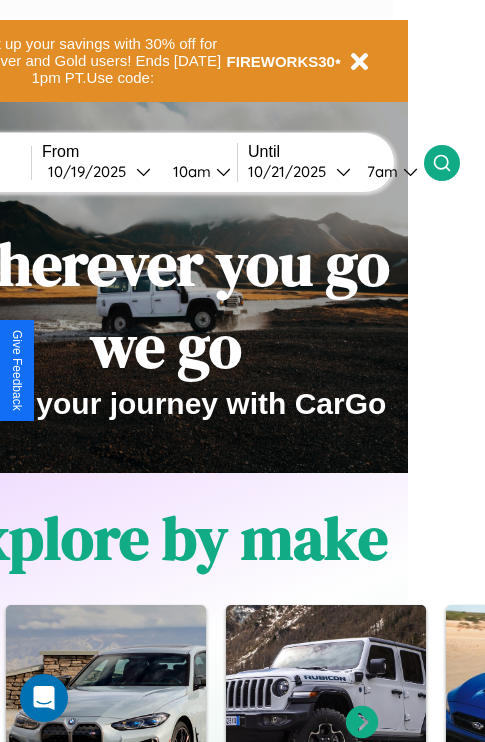 click 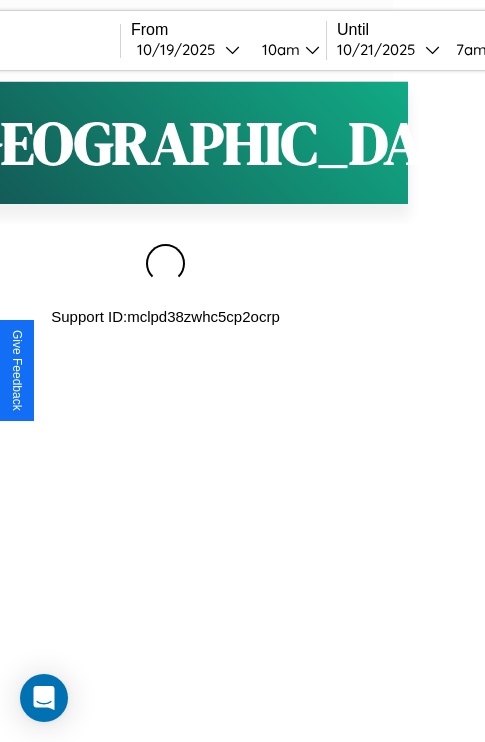 scroll, scrollTop: 0, scrollLeft: 0, axis: both 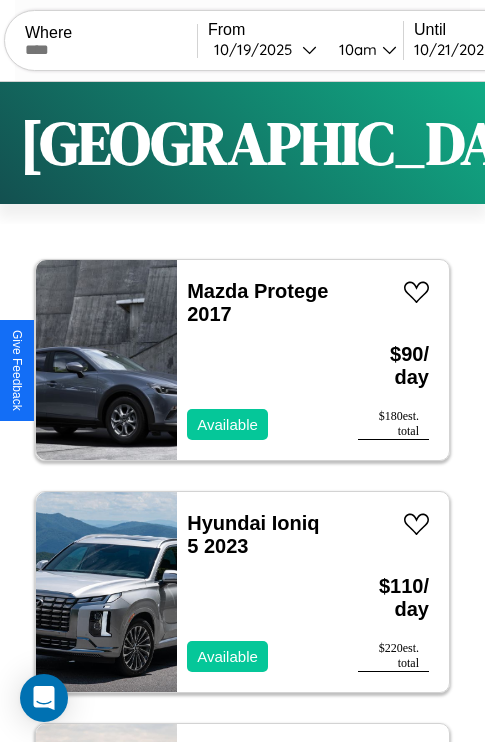 click on "Filters" at bounding box center (640, 143) 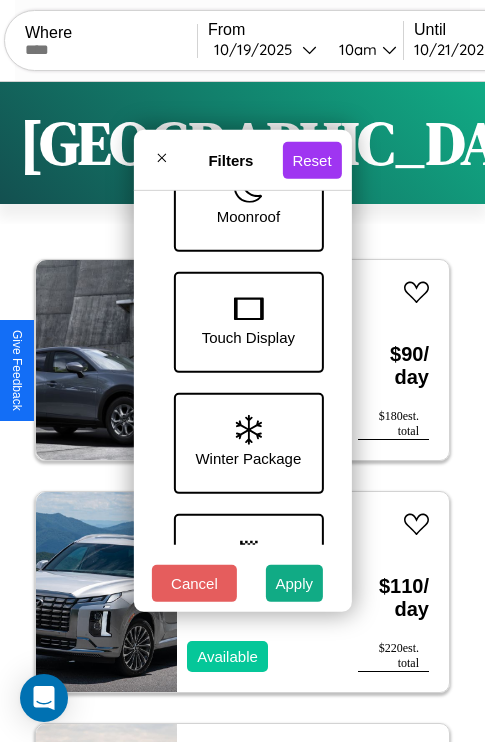 scroll, scrollTop: 772, scrollLeft: 0, axis: vertical 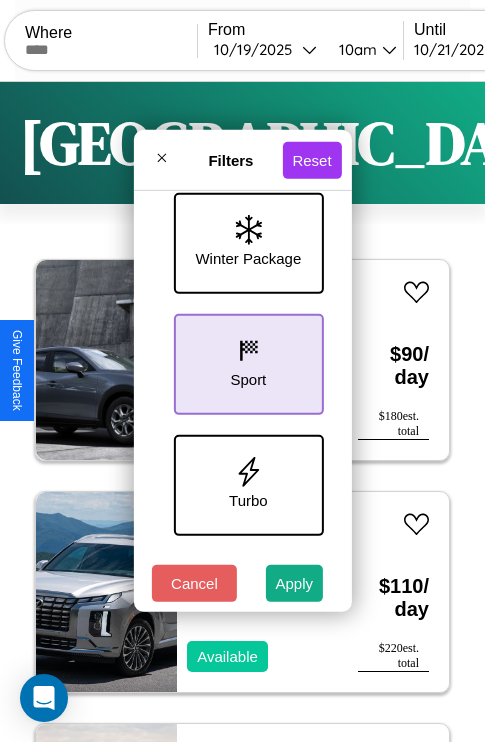 click 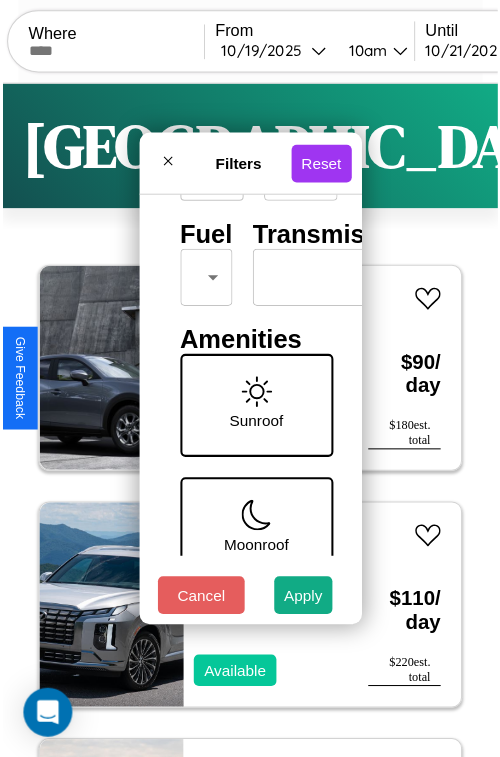 scroll, scrollTop: 59, scrollLeft: 0, axis: vertical 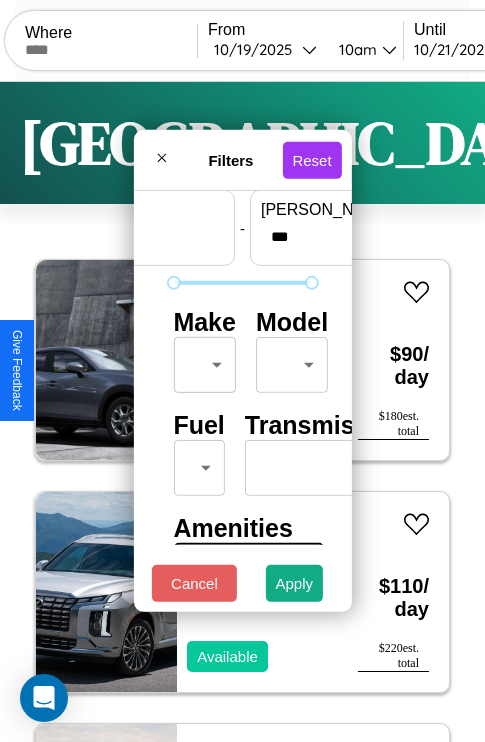 click on "CarGo Where From [DATE] 10am Until [DATE] 7am Become a Host Login Sign Up [GEOGRAPHIC_DATA] Filters 119  cars in this area These cars can be picked up in this city. Mazda   Protege   2017 Available $ 90  / day $ 180  est. total Hyundai   Ioniq 5   2023 Available $ 110  / day $ 220  est. total Bentley   Arnage   2022 Available $ 200  / day $ 400  est. total Volvo   VHD   2020 Available $ 180  / day $ 360  est. total Jaguar   XJ   2018 Available $ 30  / day $ 60  est. total Tesla   Cybertruck   2014 Available $ 140  / day $ 280  est. total Volkswagen   Golf III   2022 Available $ 190  / day $ 380  est. total Maserati   Merak   2021 Available $ 60  / day $ 120  est. total Hyundai   Veracruz   2017 Available $ 80  / day $ 160  est. total Tesla   Roadster   2018 Available $ 80  / day $ 160  est. total Nissan   Pickup   2021 Available $ 120  / day $ 240  est. total Maserati   MC20   2021 Available $ 50  / day $ 100  est. total Hummer   H3T   2023 Available $ 170  / day $ 340  est. total Volvo   CACL   2014" at bounding box center (242, 412) 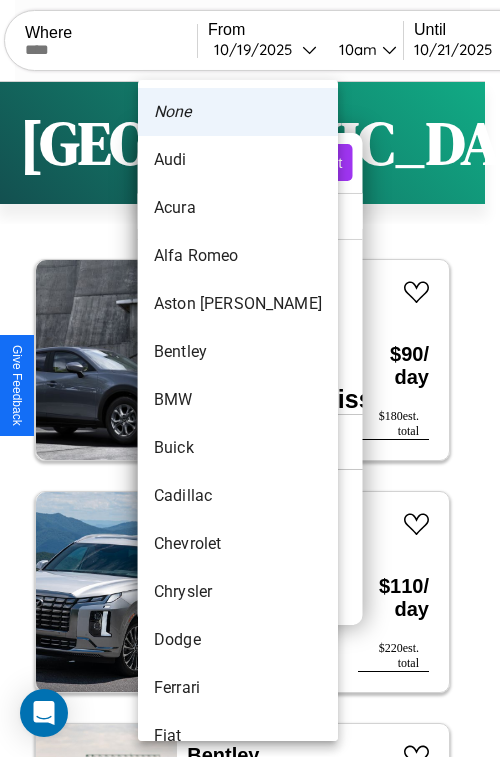 click on "BMW" at bounding box center [238, 400] 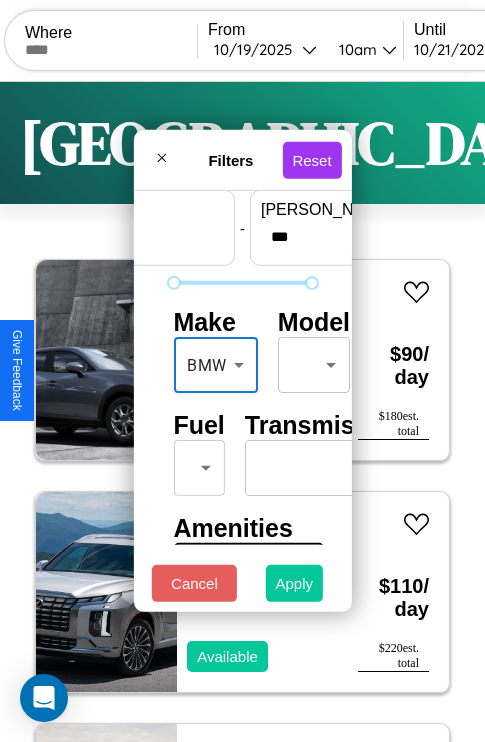 click on "Apply" at bounding box center (295, 583) 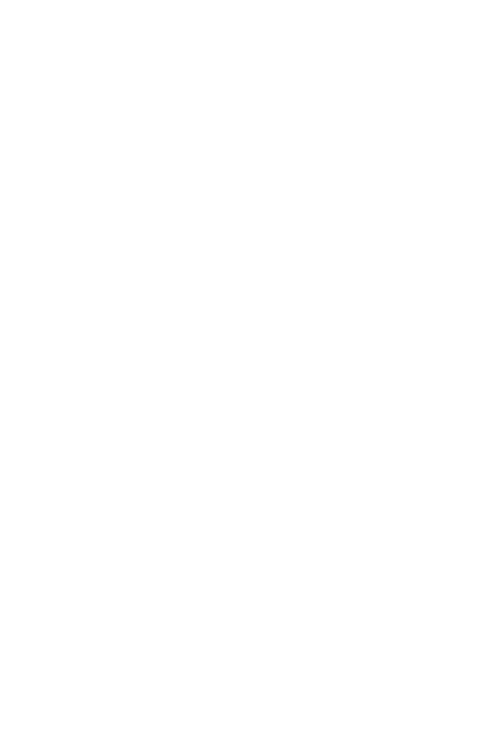 scroll, scrollTop: 0, scrollLeft: 0, axis: both 